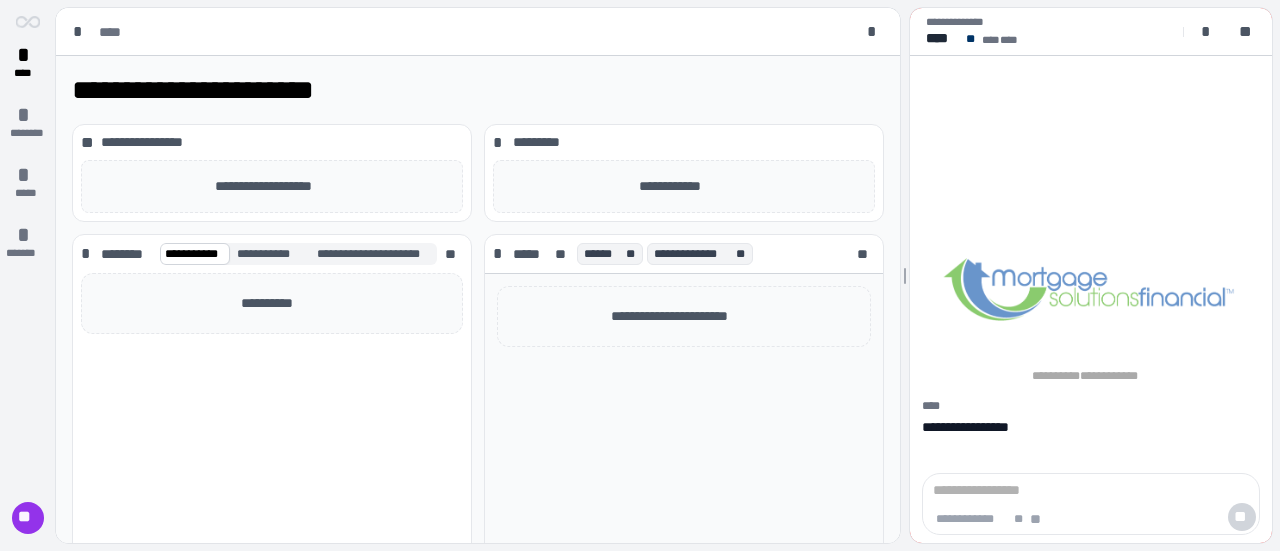 scroll, scrollTop: 0, scrollLeft: 0, axis: both 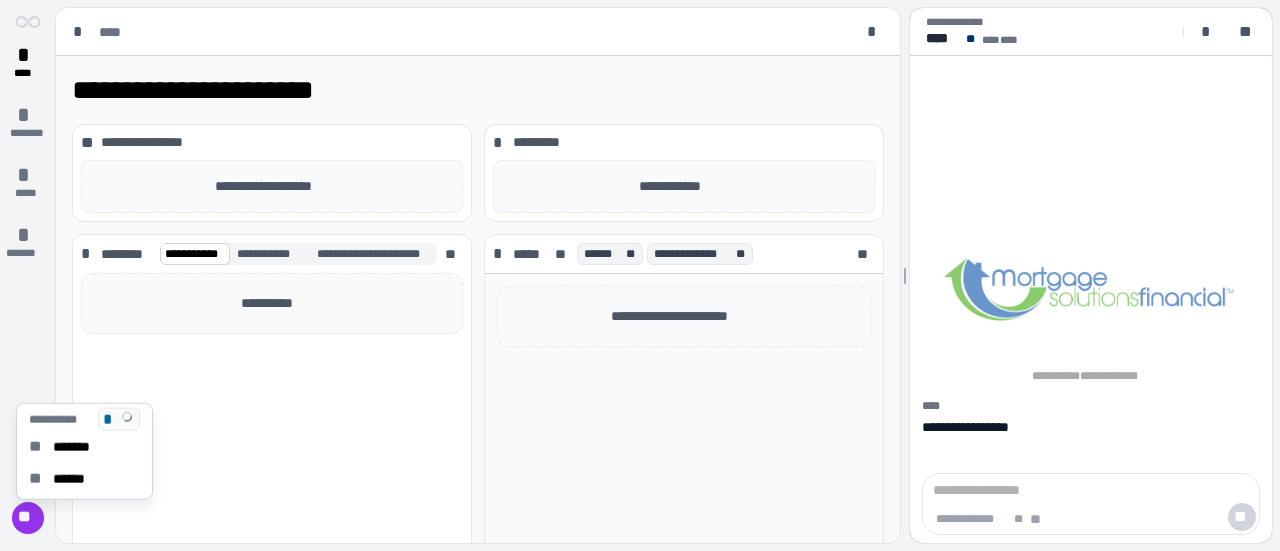 click on "**" at bounding box center [28, 518] 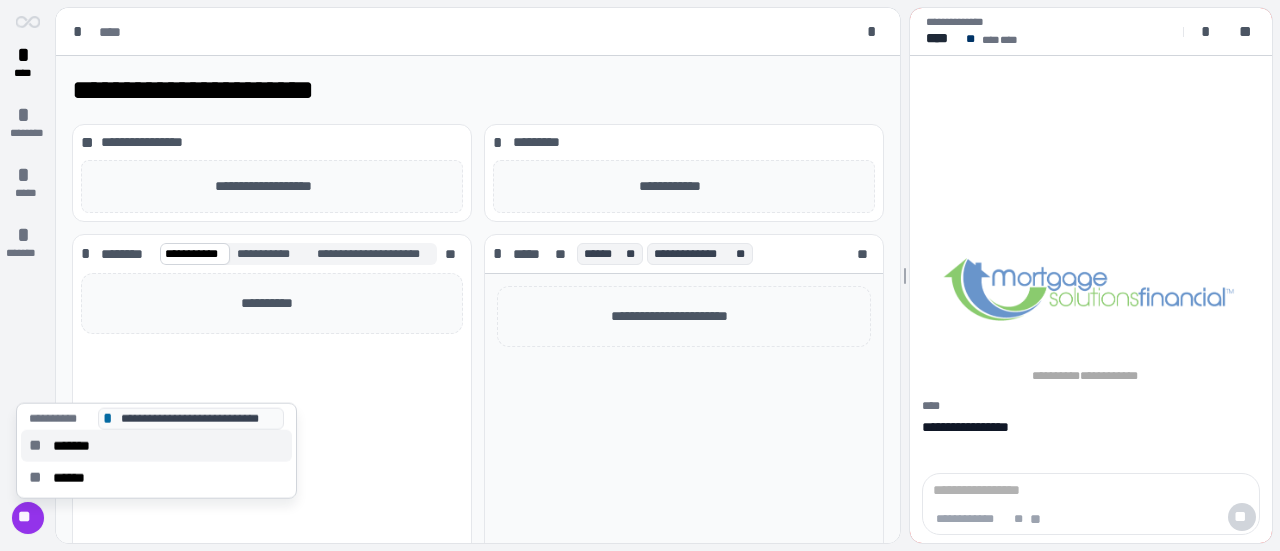 click on "*******" at bounding box center (78, 446) 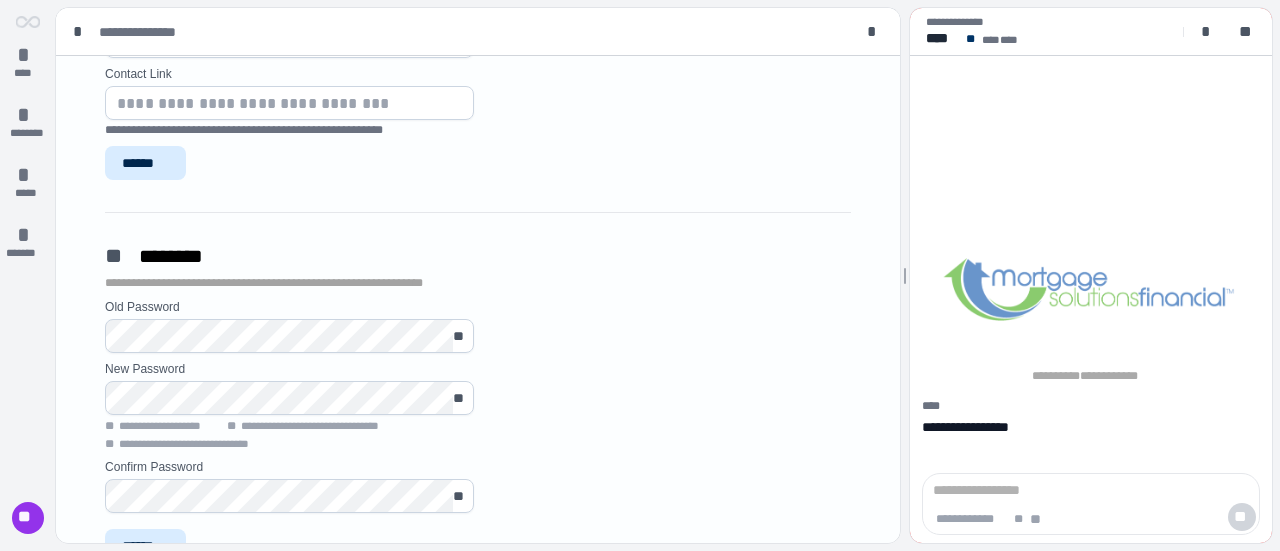 scroll, scrollTop: 1094, scrollLeft: 0, axis: vertical 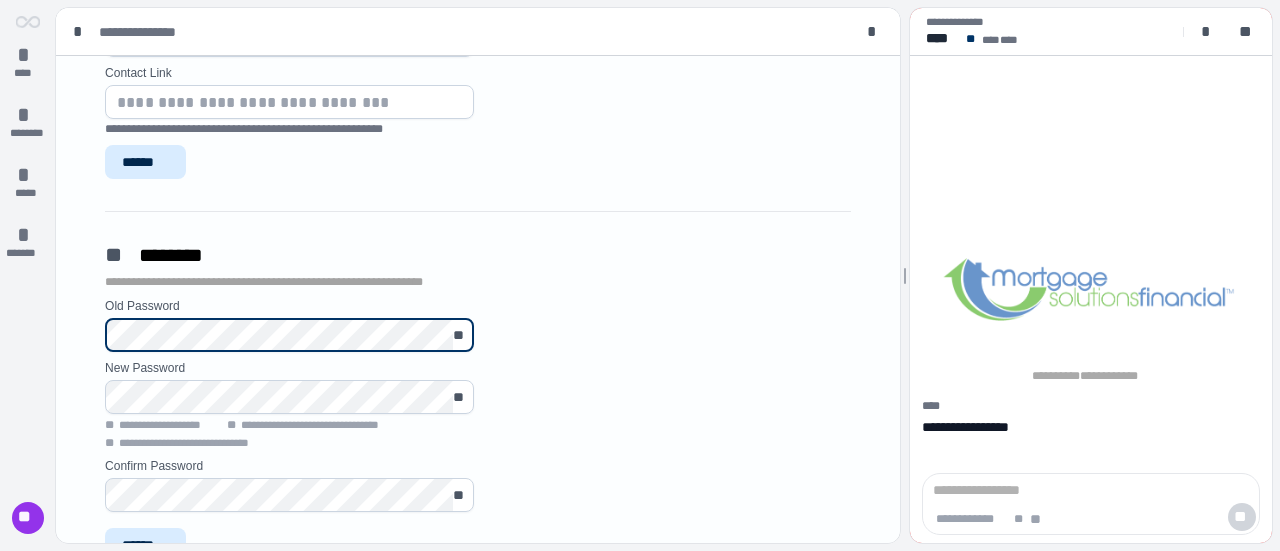 type on "**********" 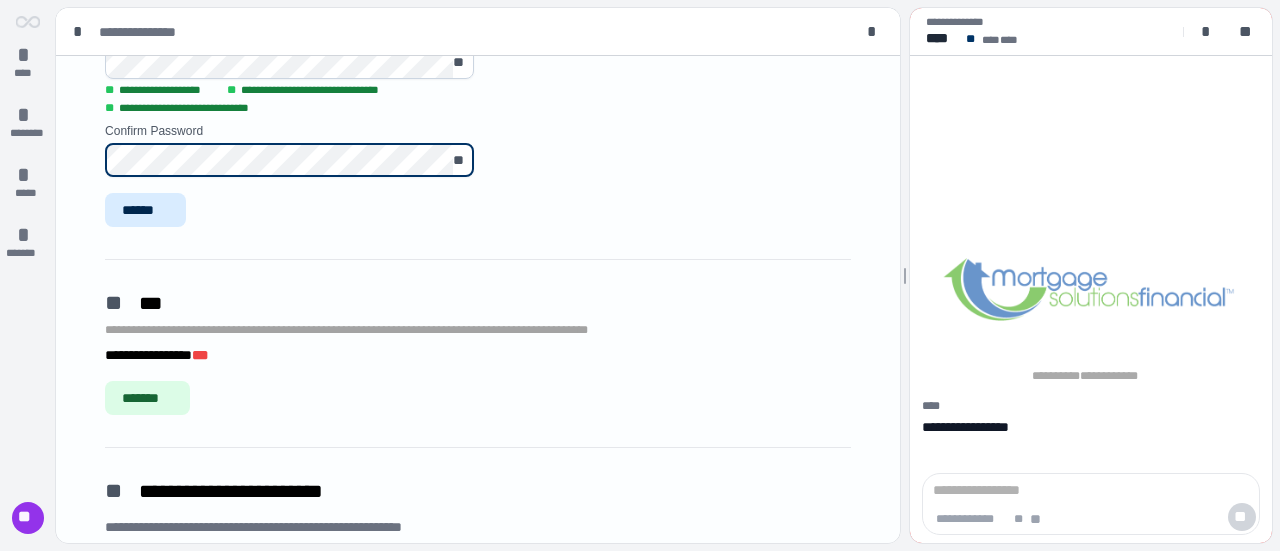 scroll, scrollTop: 1430, scrollLeft: 0, axis: vertical 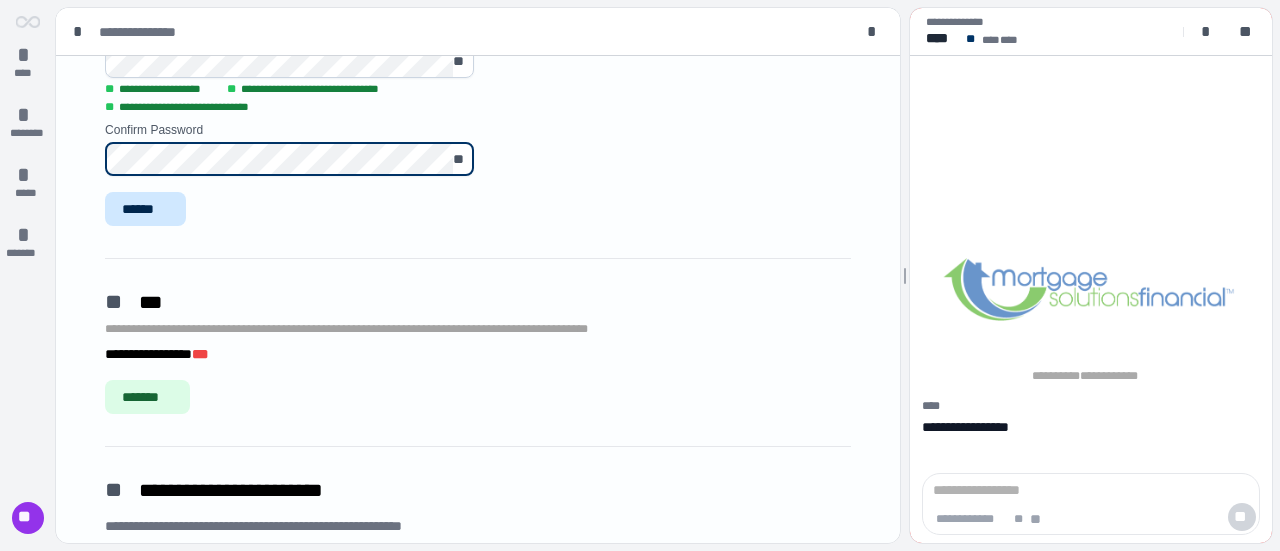 click on "******" at bounding box center [145, 209] 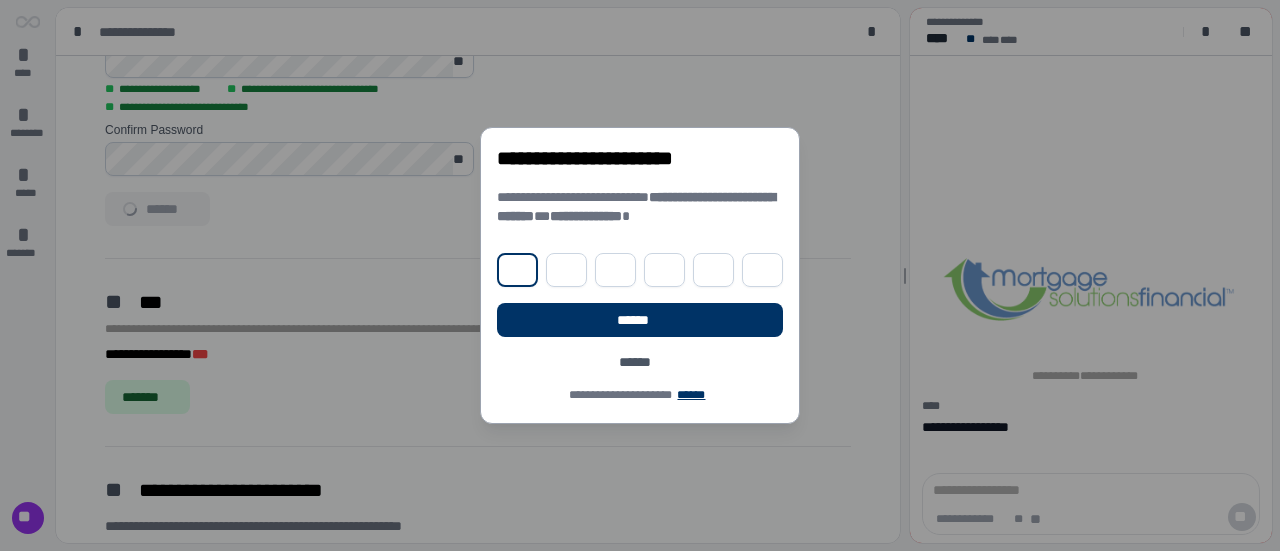 click at bounding box center [517, 270] 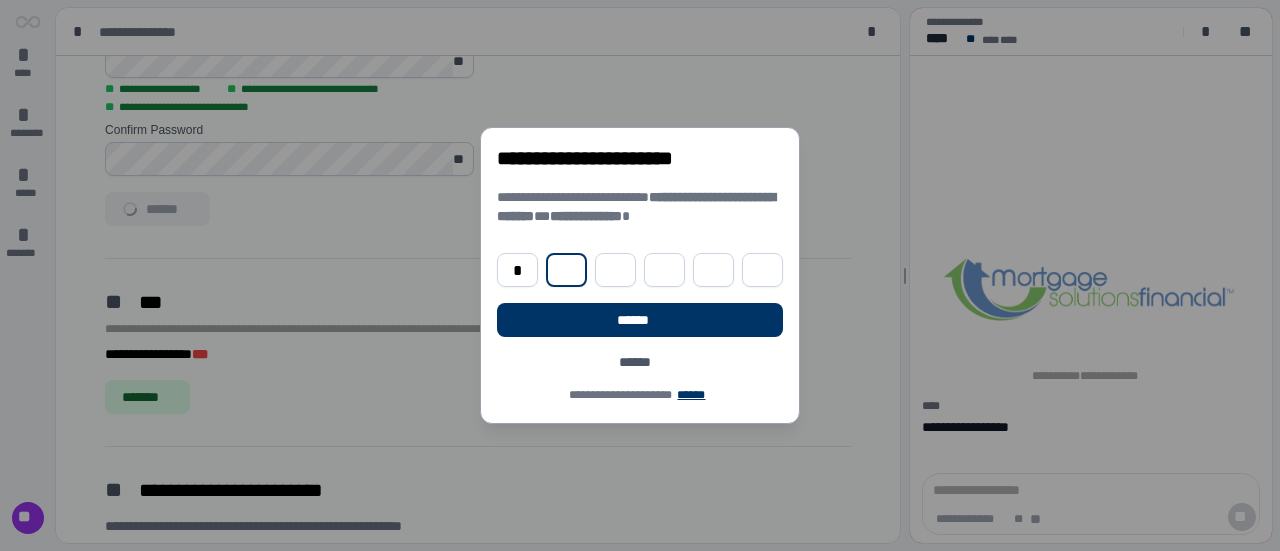type on "*" 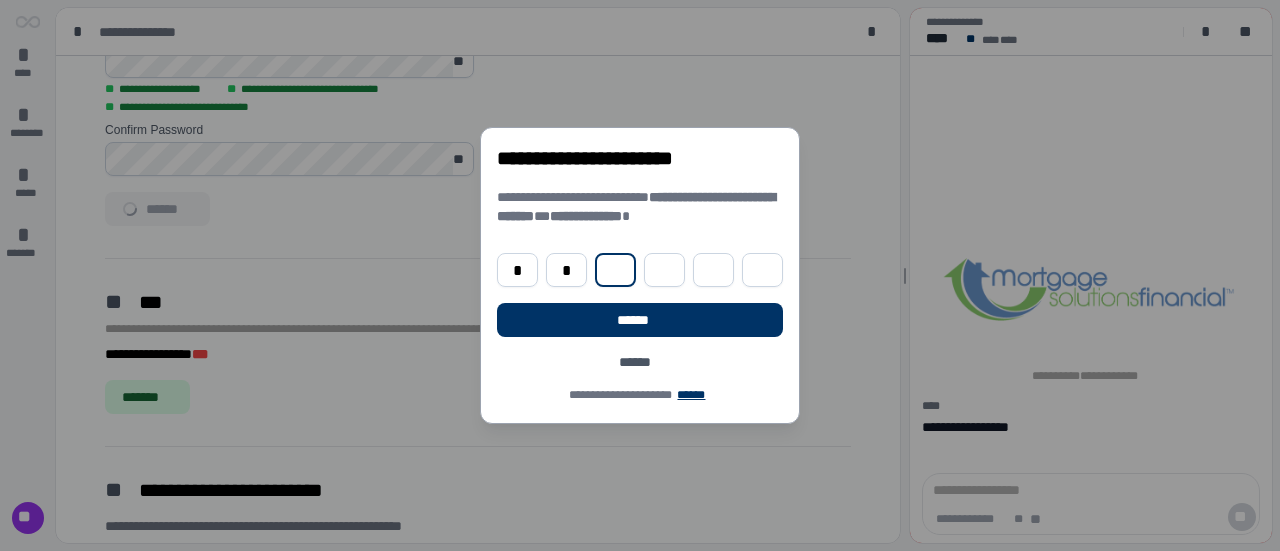 type on "*" 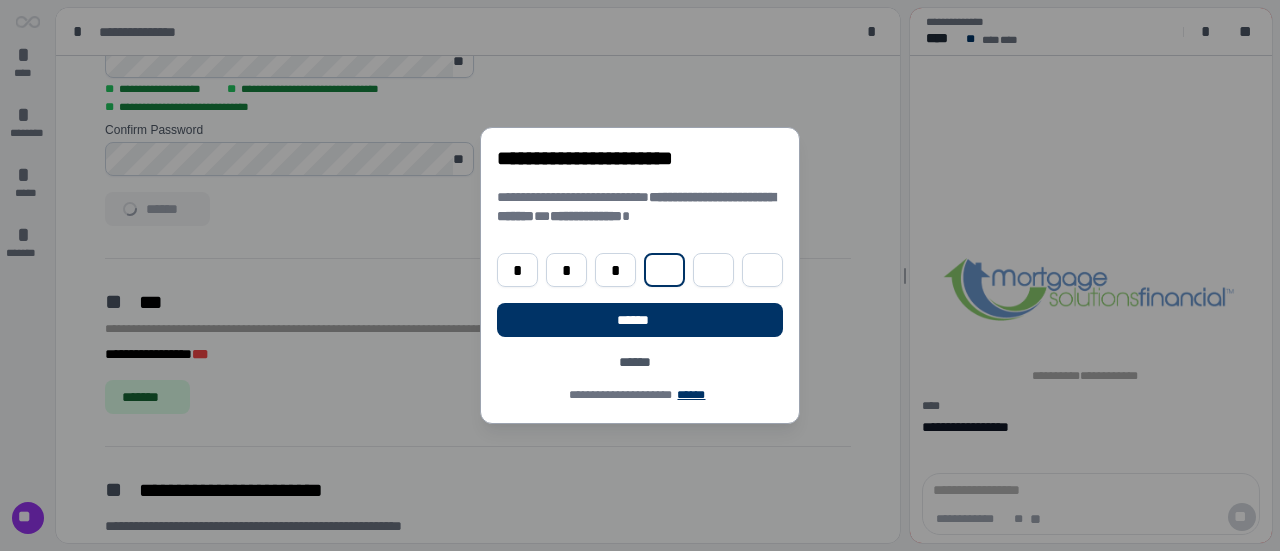 type on "*" 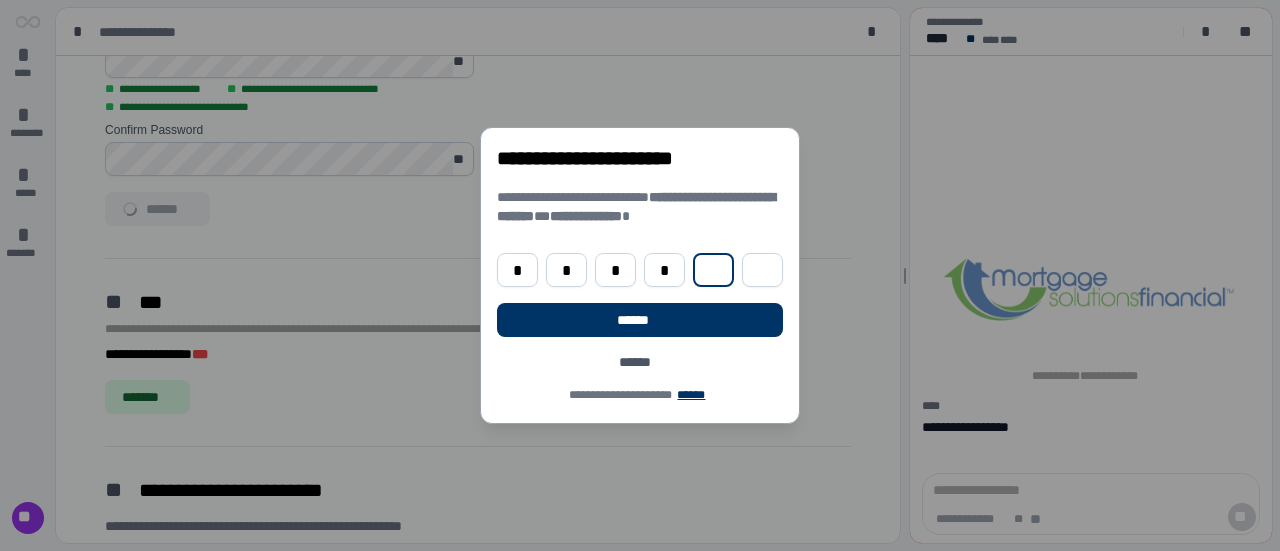 type on "*" 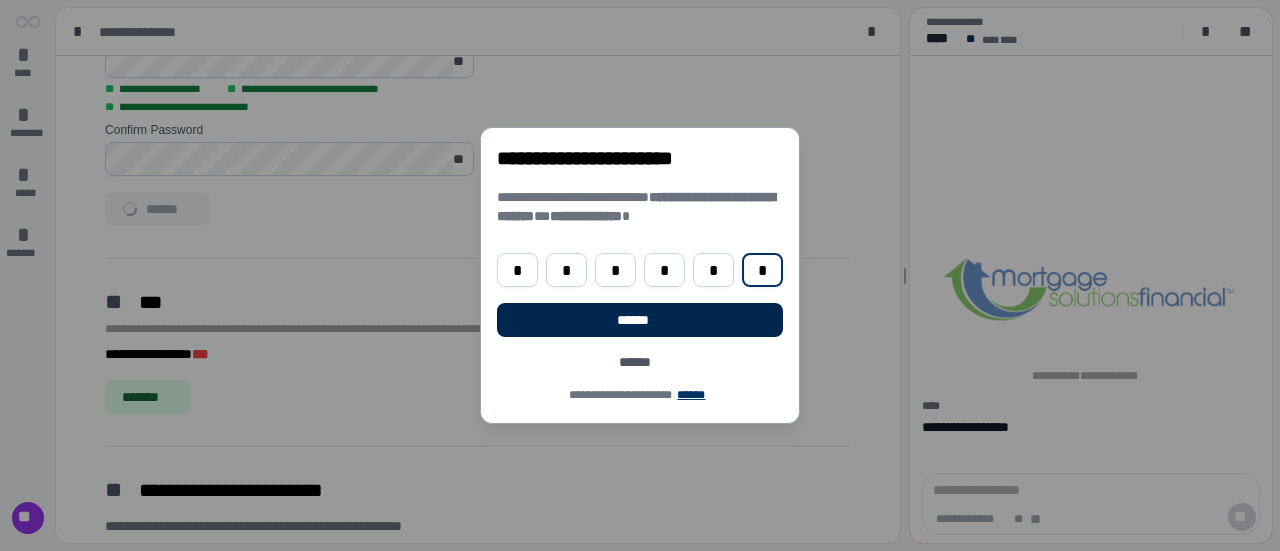 type on "*" 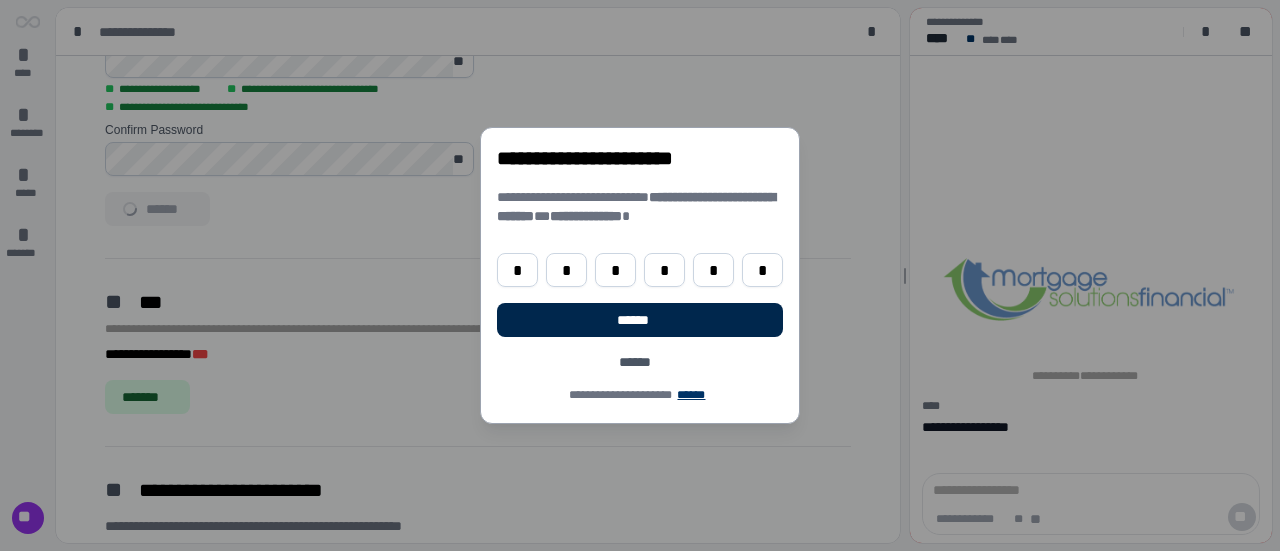 click on "******" at bounding box center (640, 320) 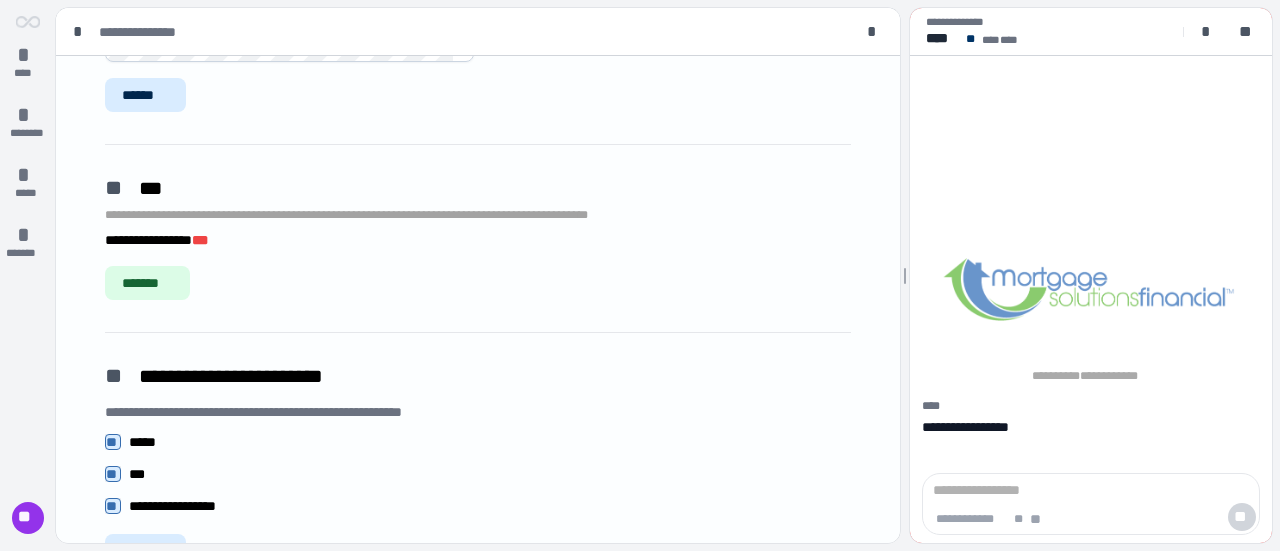 scroll, scrollTop: 1626, scrollLeft: 0, axis: vertical 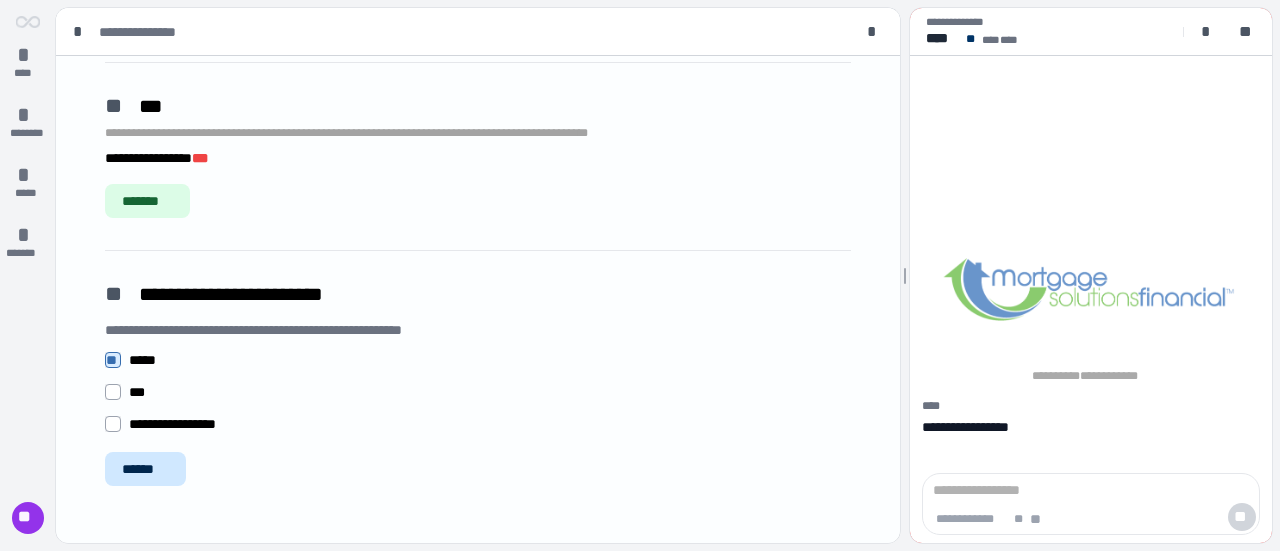 click on "******" at bounding box center [145, 469] 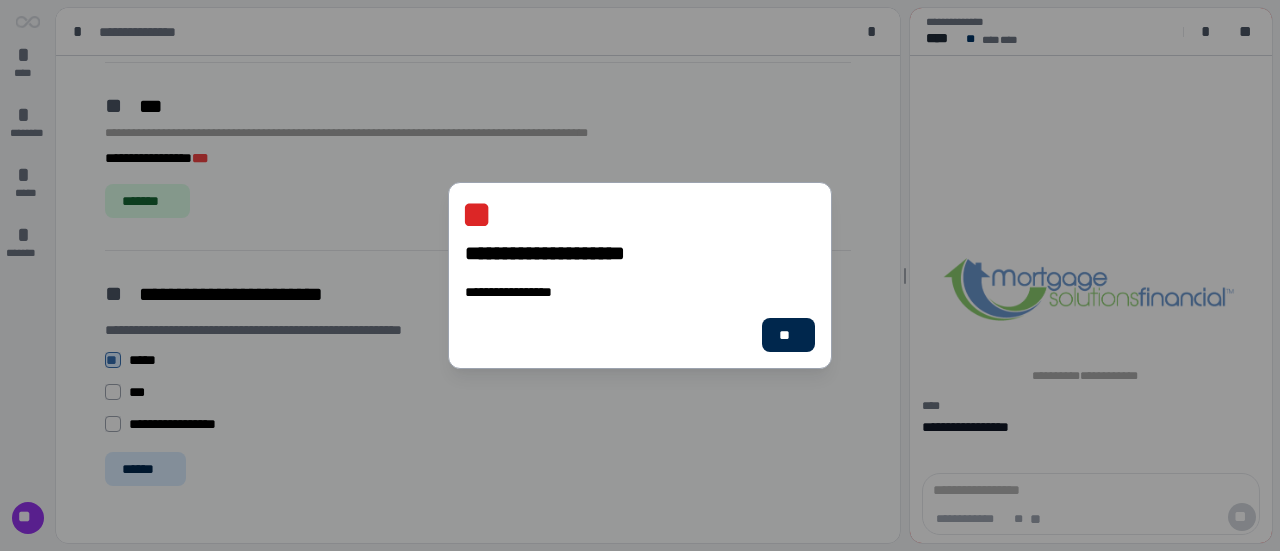 click on "**" at bounding box center (788, 335) 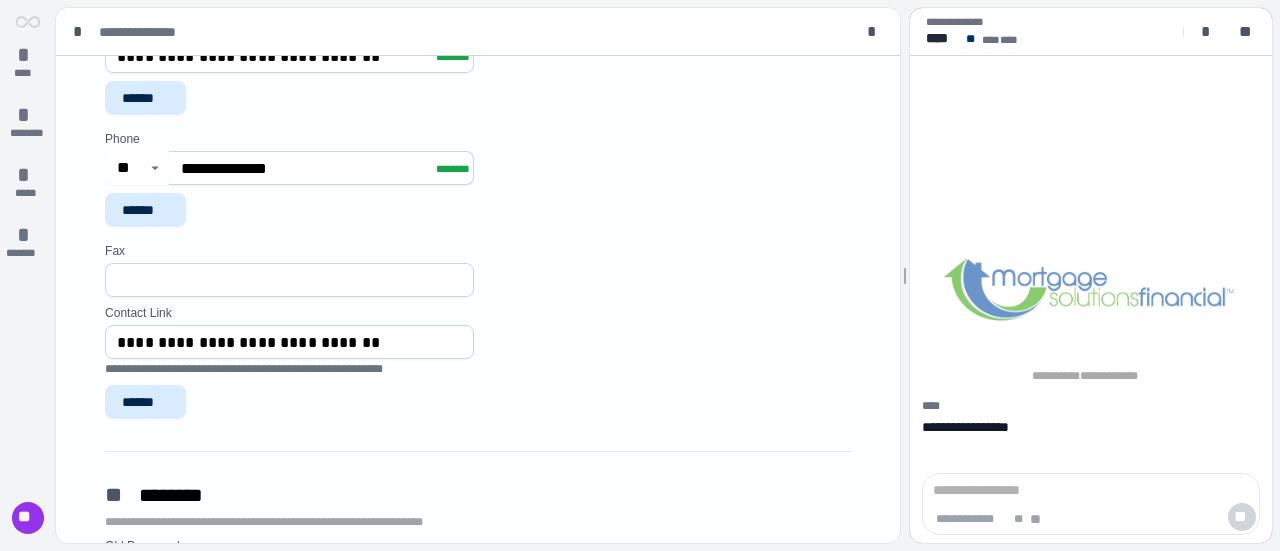scroll, scrollTop: 805, scrollLeft: 0, axis: vertical 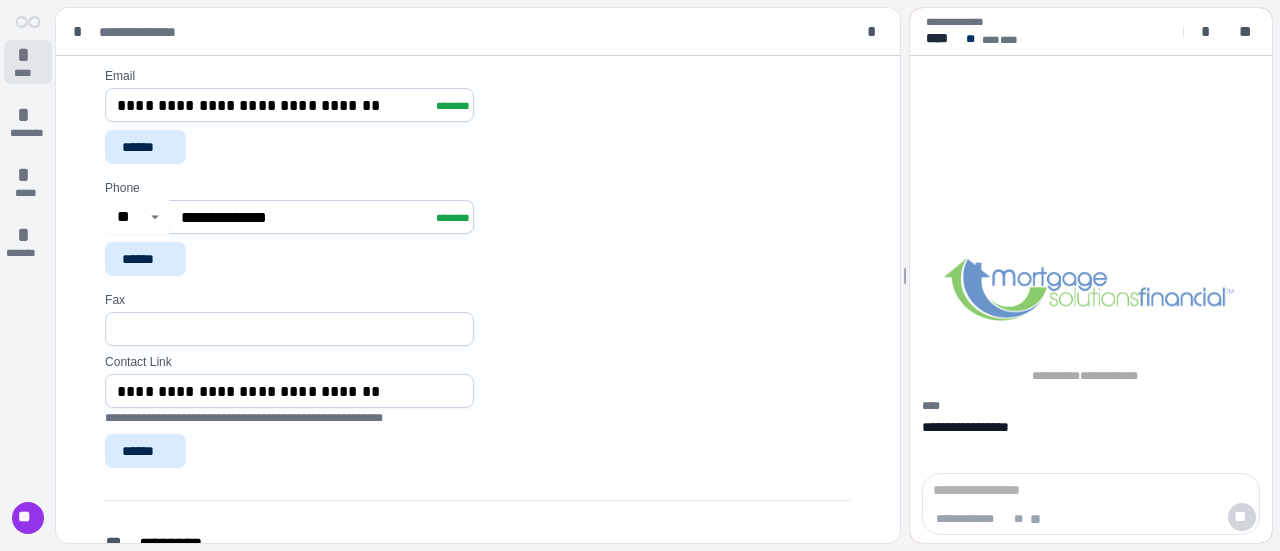 click on "****" at bounding box center [28, 73] 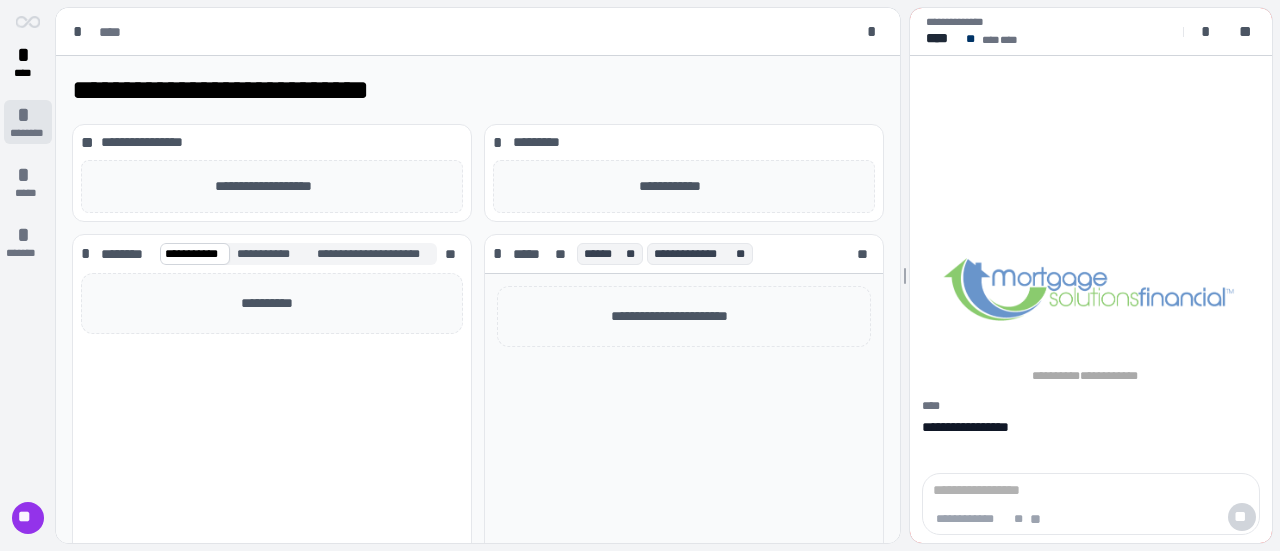 click on "********" at bounding box center [27, 133] 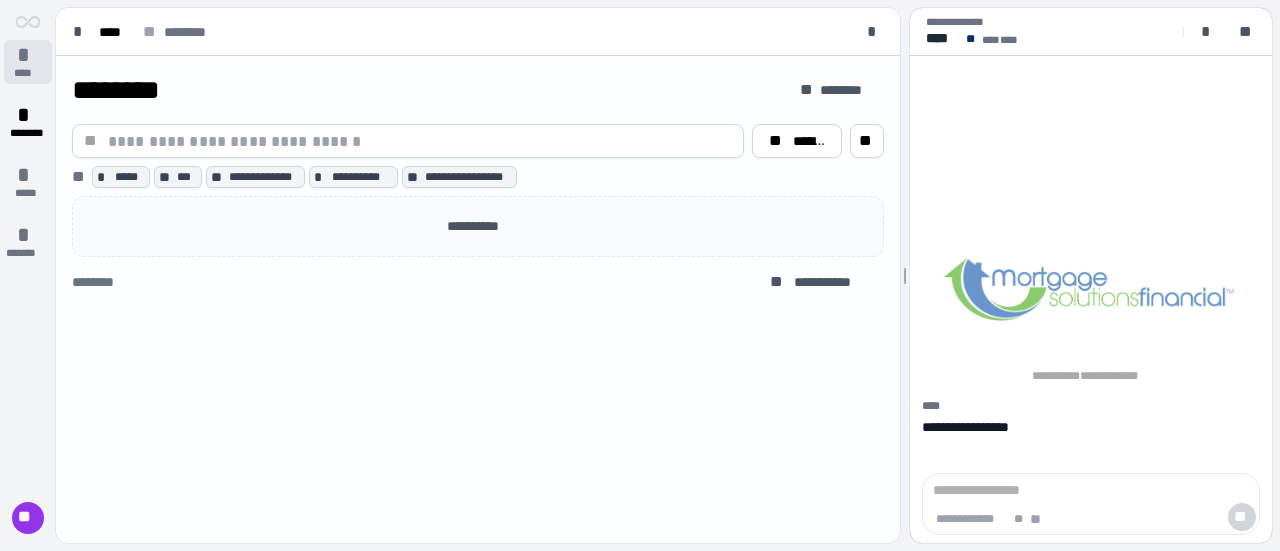 click on "****" at bounding box center (28, 73) 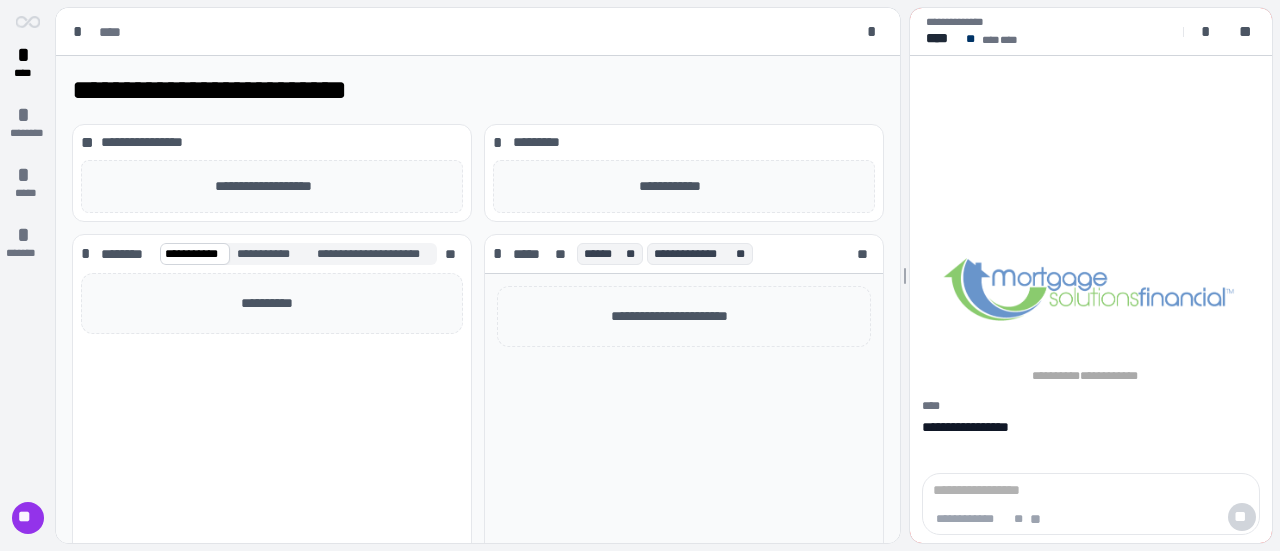 scroll, scrollTop: 0, scrollLeft: 0, axis: both 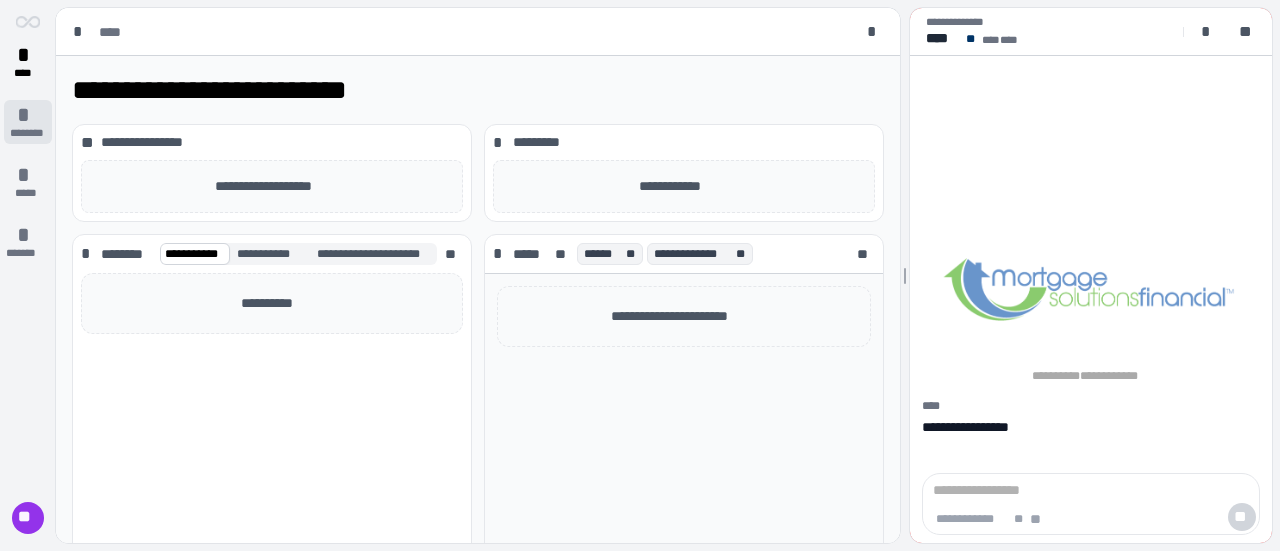 click on "********" at bounding box center (27, 133) 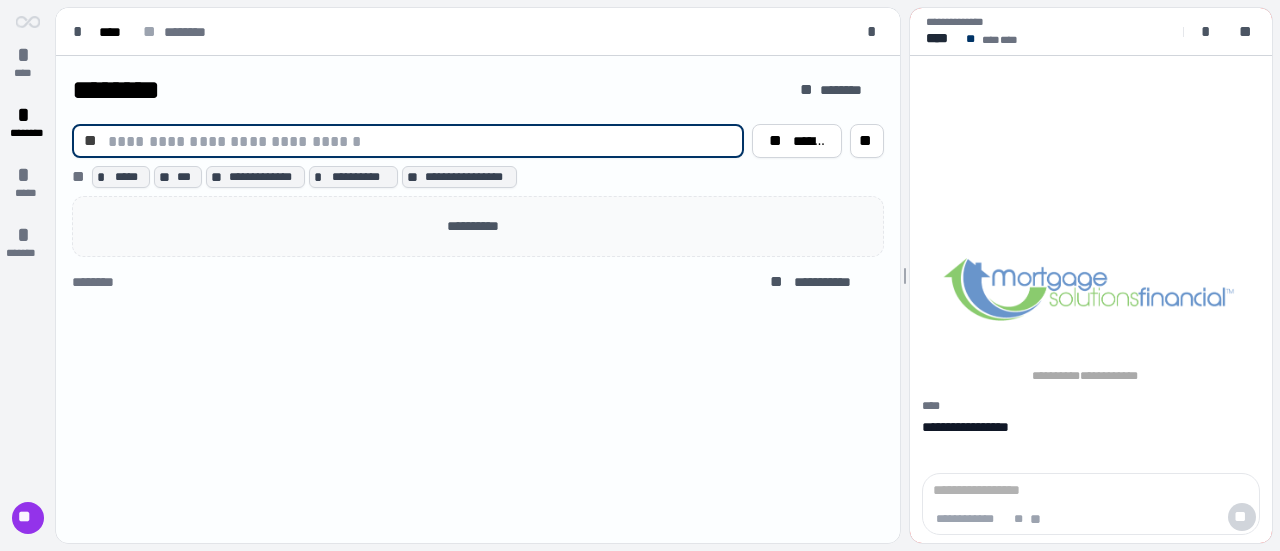click at bounding box center (420, 141) 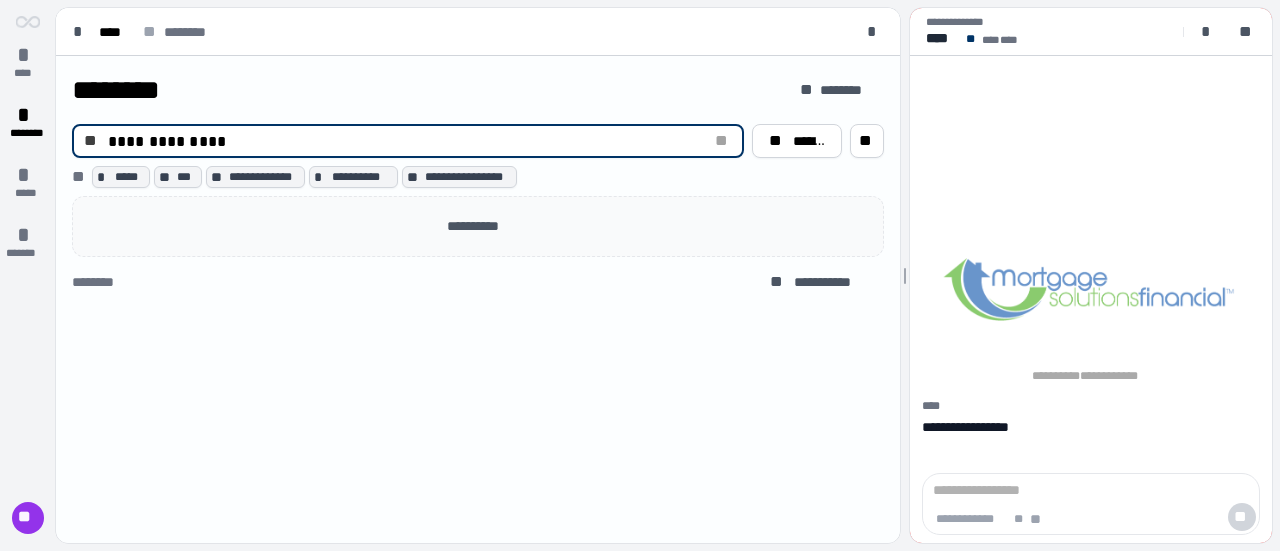 type on "**********" 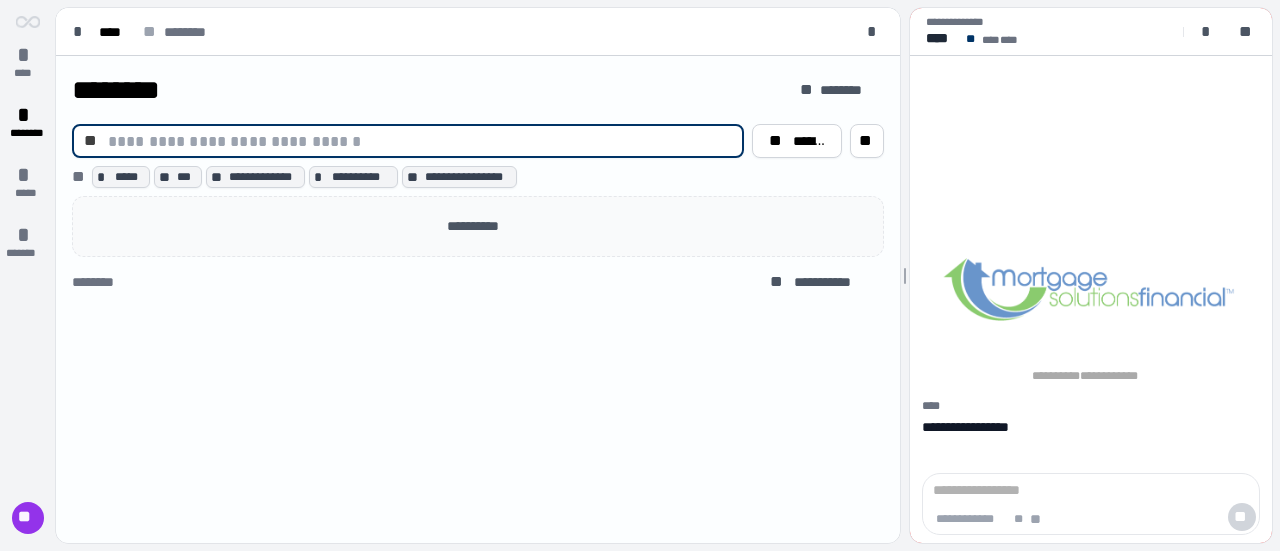 type 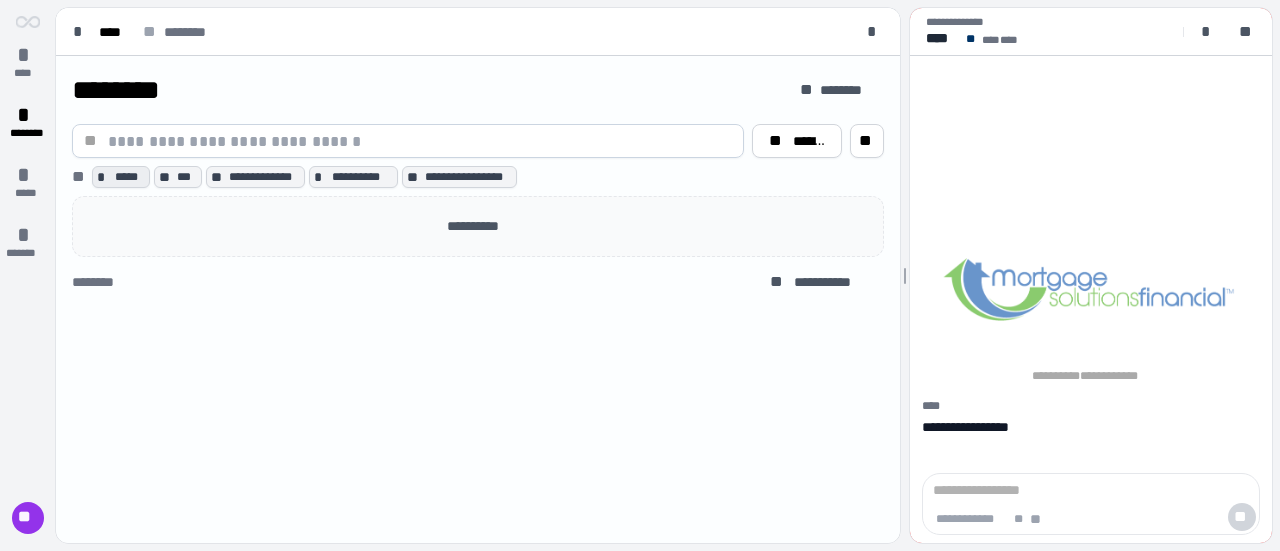 click on "* *****" at bounding box center [121, 177] 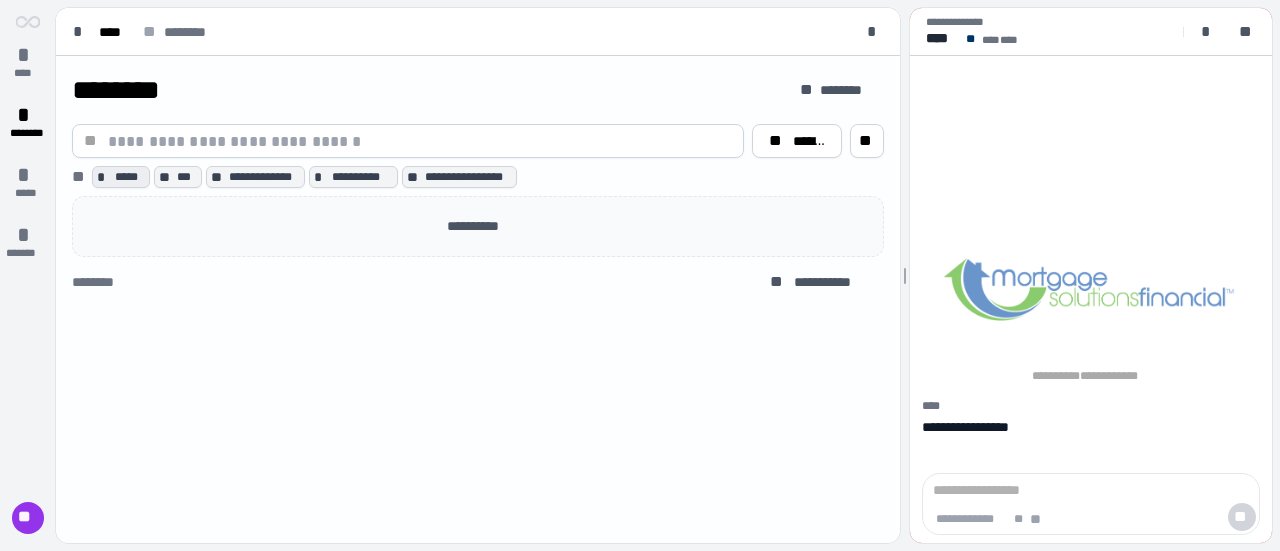 click on "* *****" at bounding box center [121, 177] 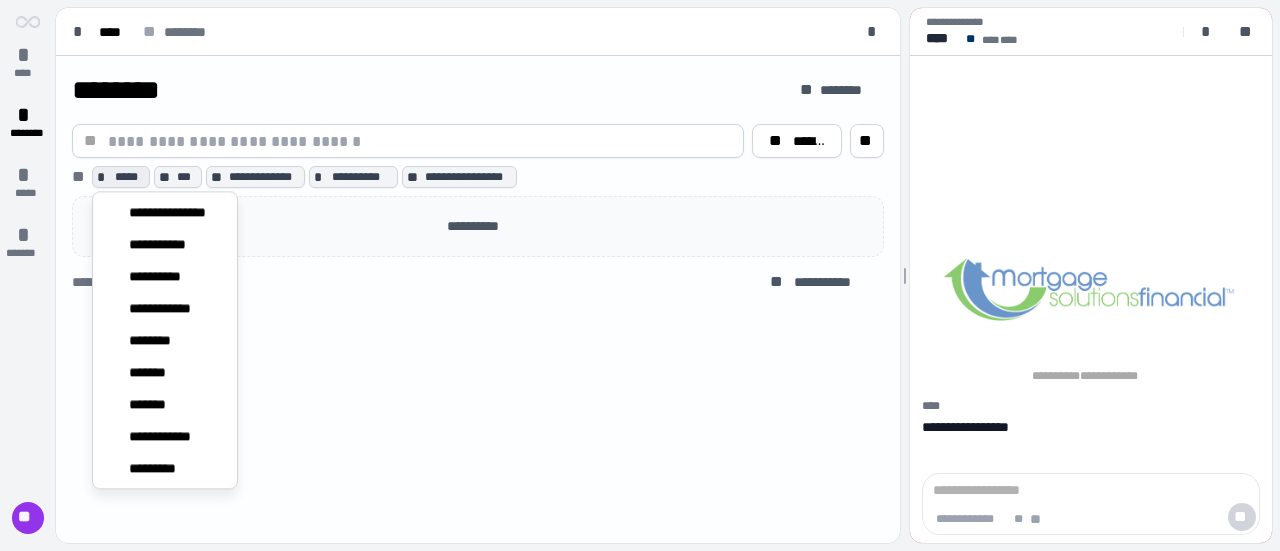 click on "*" at bounding box center (104, 177) 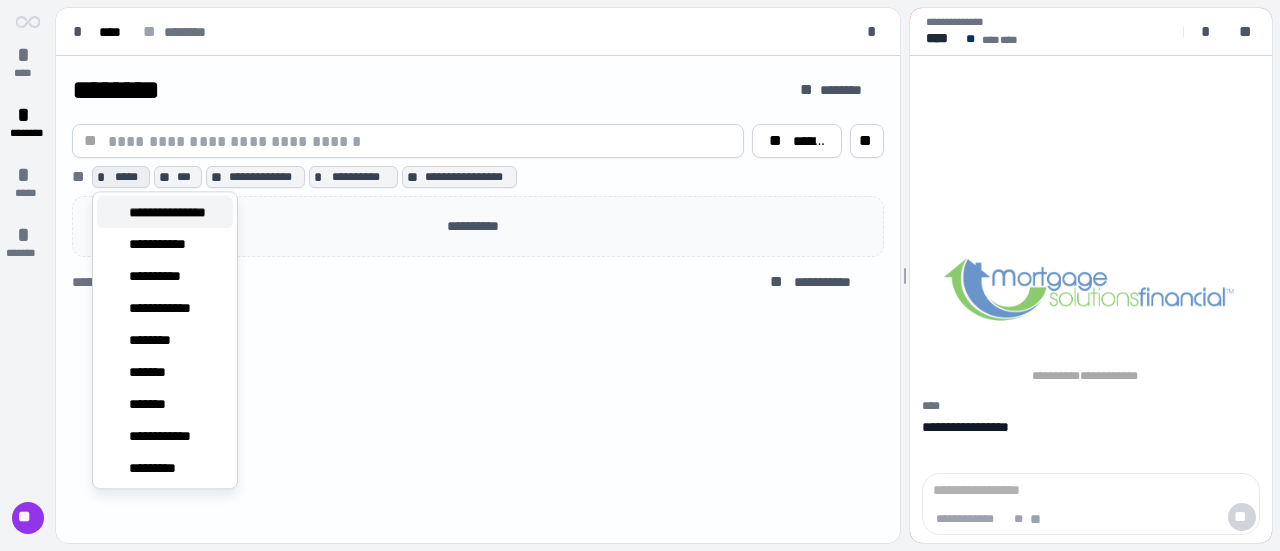 click on "**********" at bounding box center [177, 212] 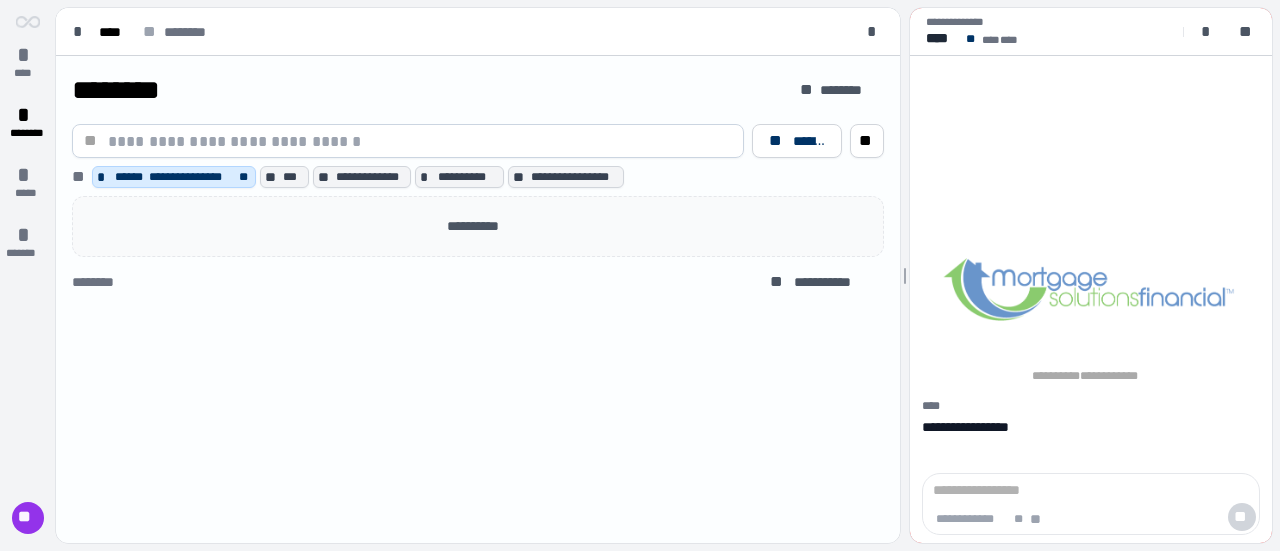 click at bounding box center (420, 141) 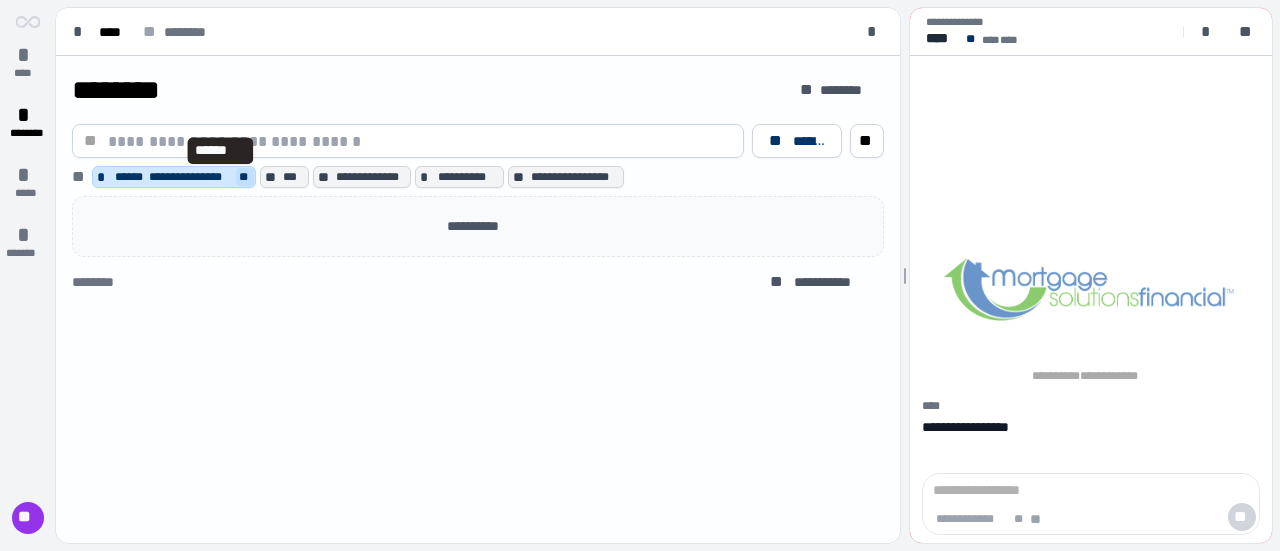 click on "**" at bounding box center [245, 177] 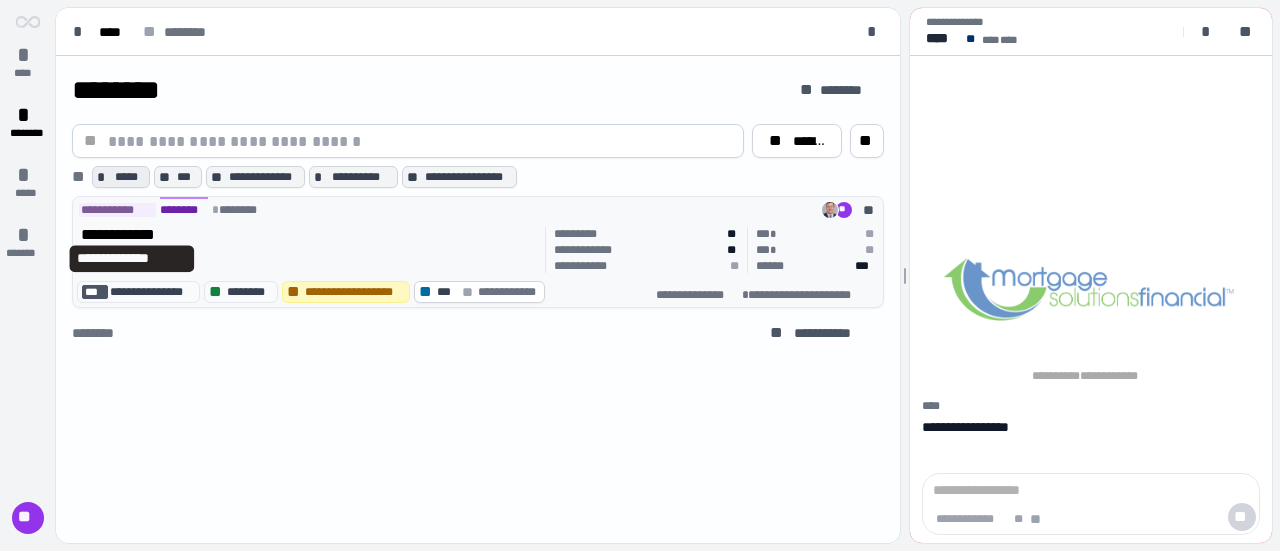 click on "**********" at bounding box center (132, 235) 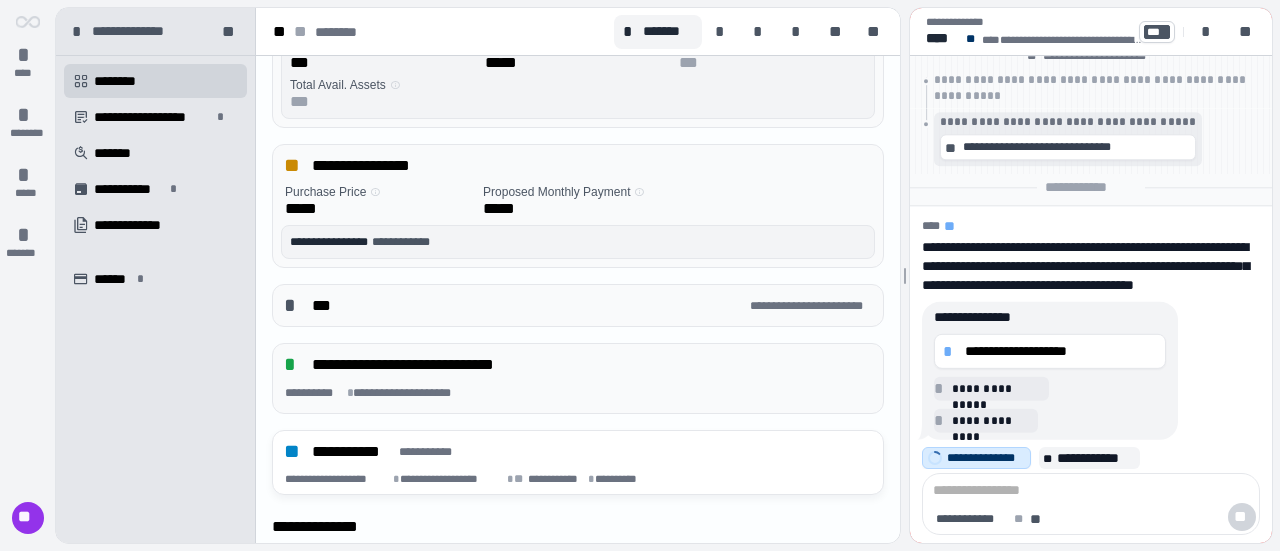 scroll, scrollTop: 0, scrollLeft: 0, axis: both 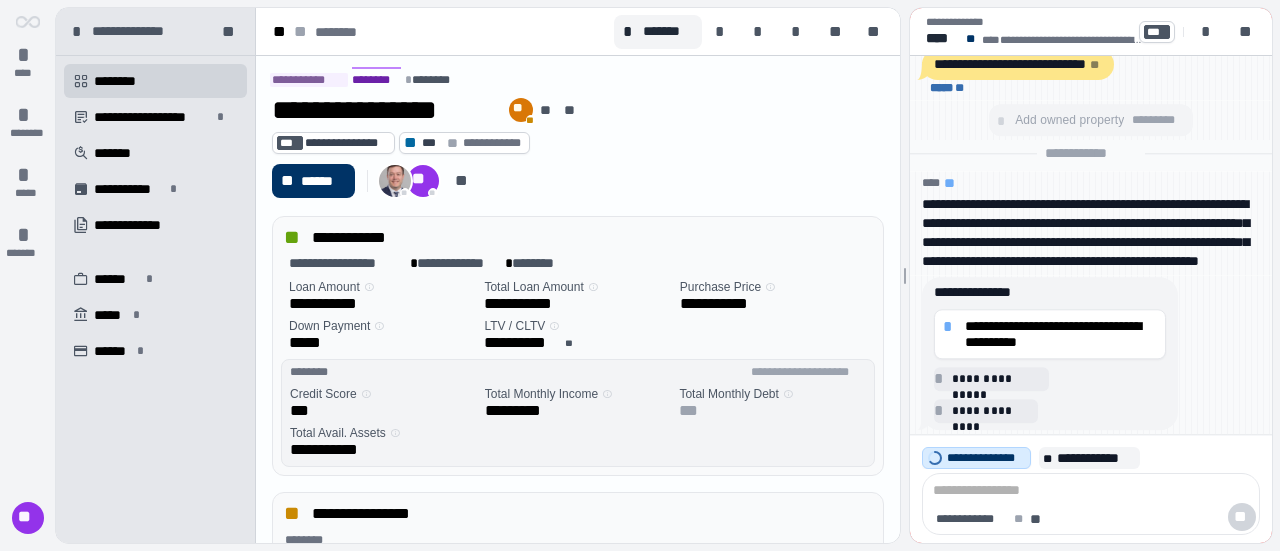 click on "** ****** ** ** ** ** ** ** ** ** **" at bounding box center (578, 181) 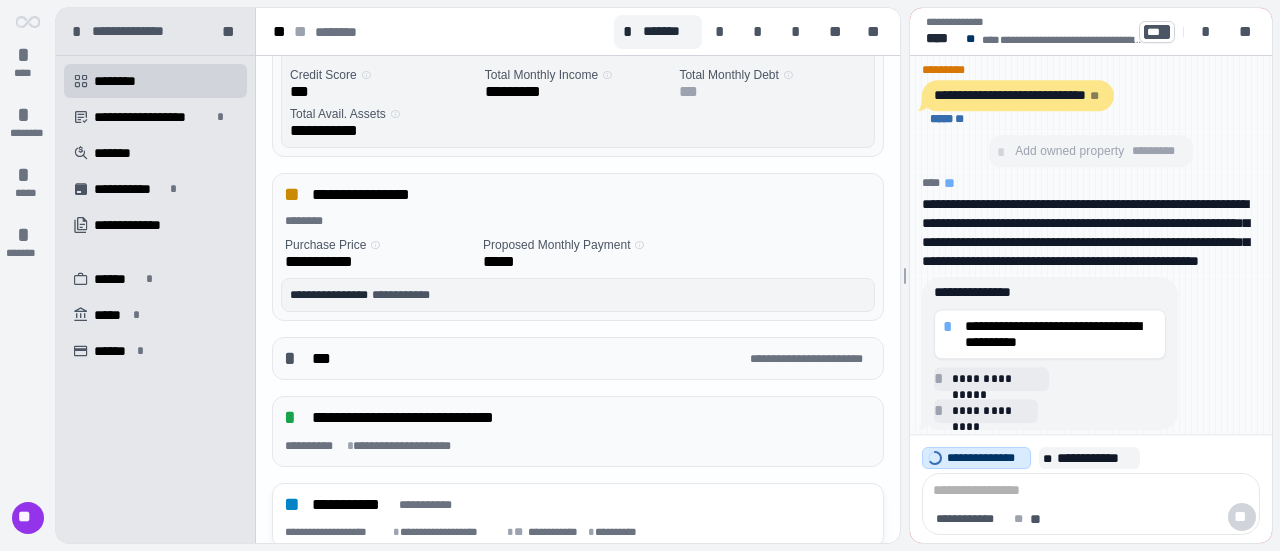 scroll, scrollTop: 0, scrollLeft: 0, axis: both 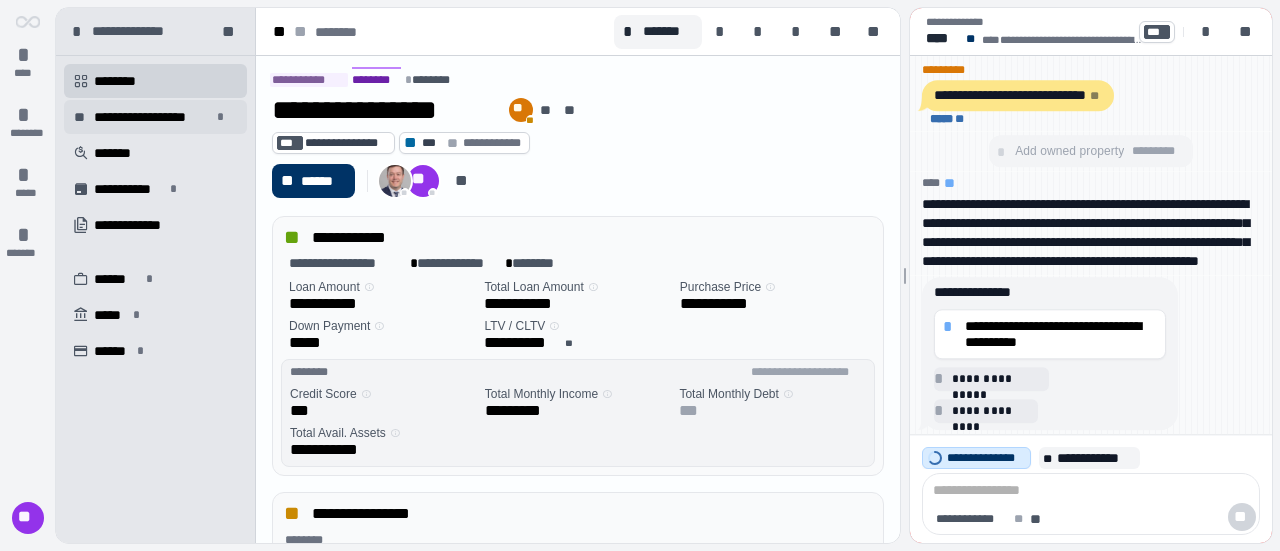 click on "**********" at bounding box center (152, 117) 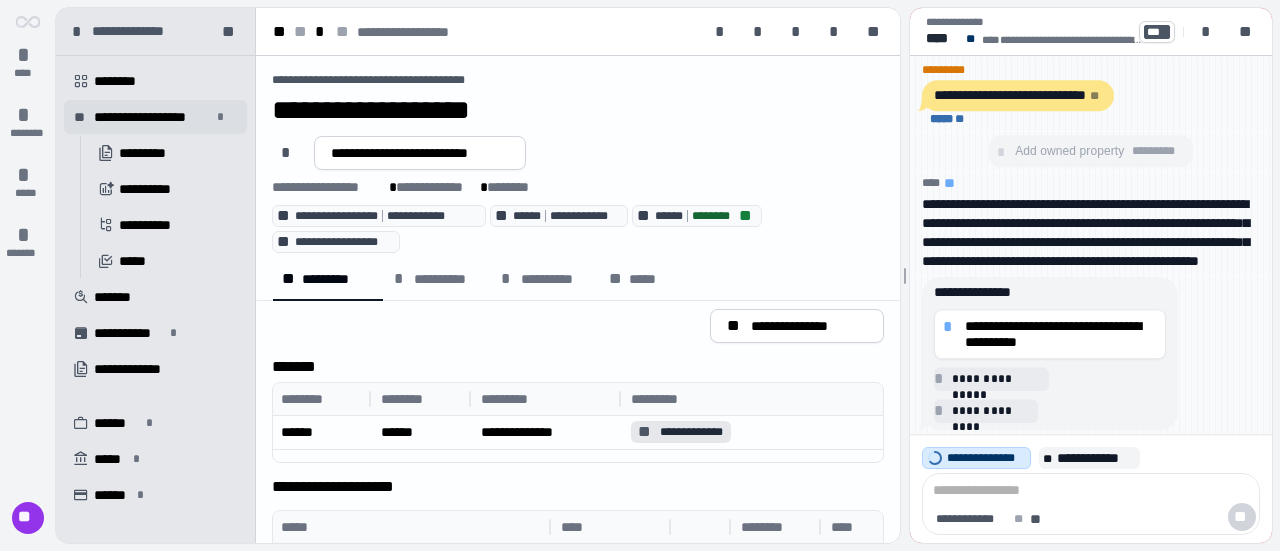 scroll, scrollTop: 17, scrollLeft: 0, axis: vertical 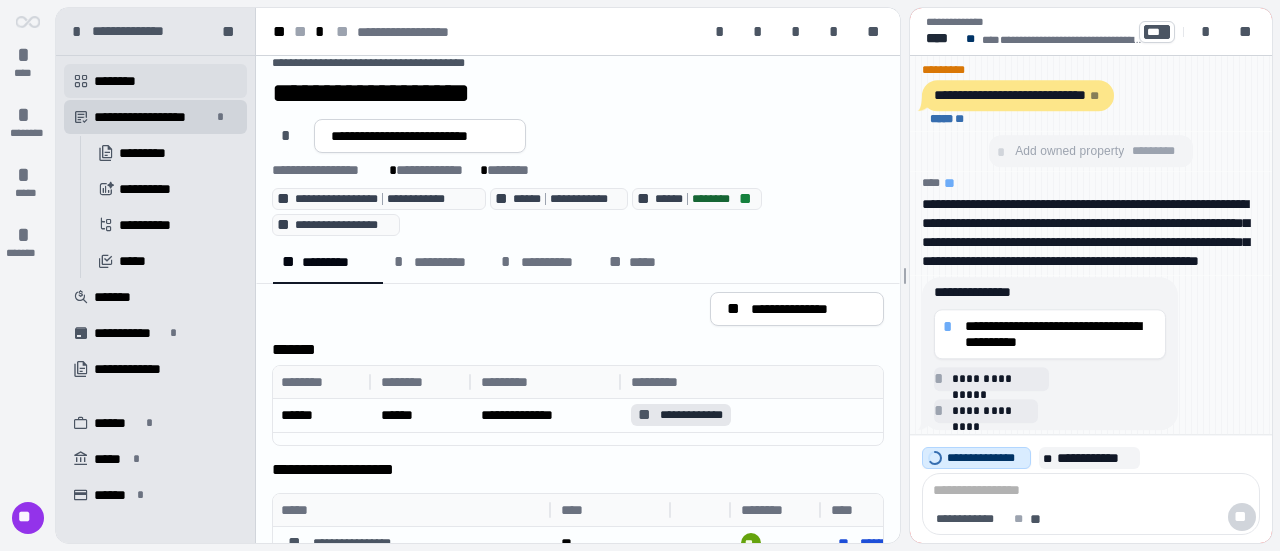 click on "********" at bounding box center [122, 81] 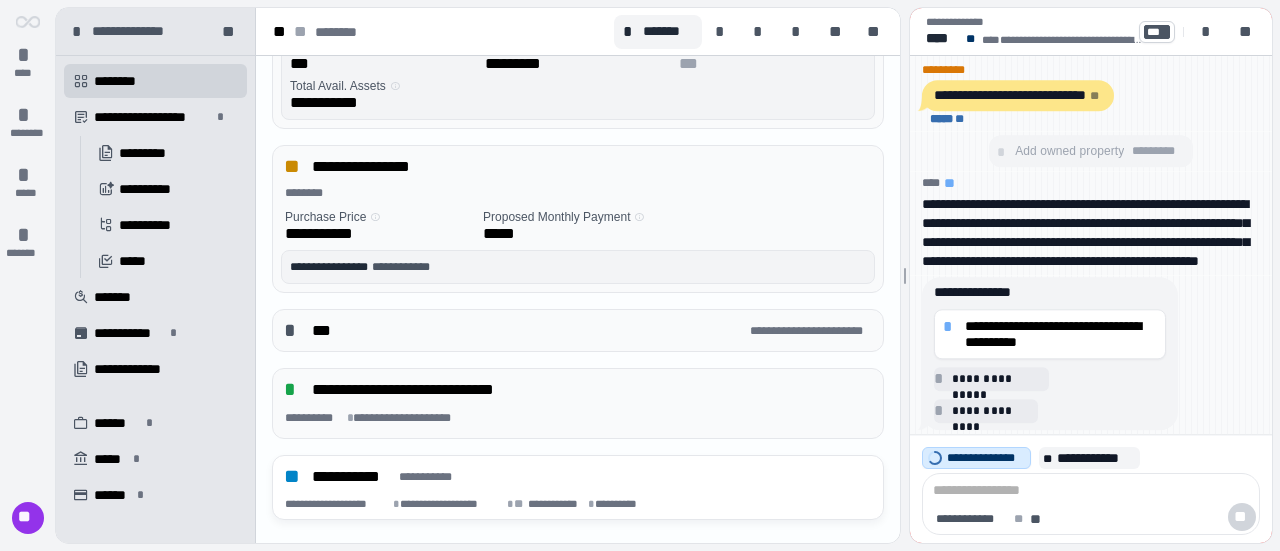 scroll, scrollTop: 0, scrollLeft: 0, axis: both 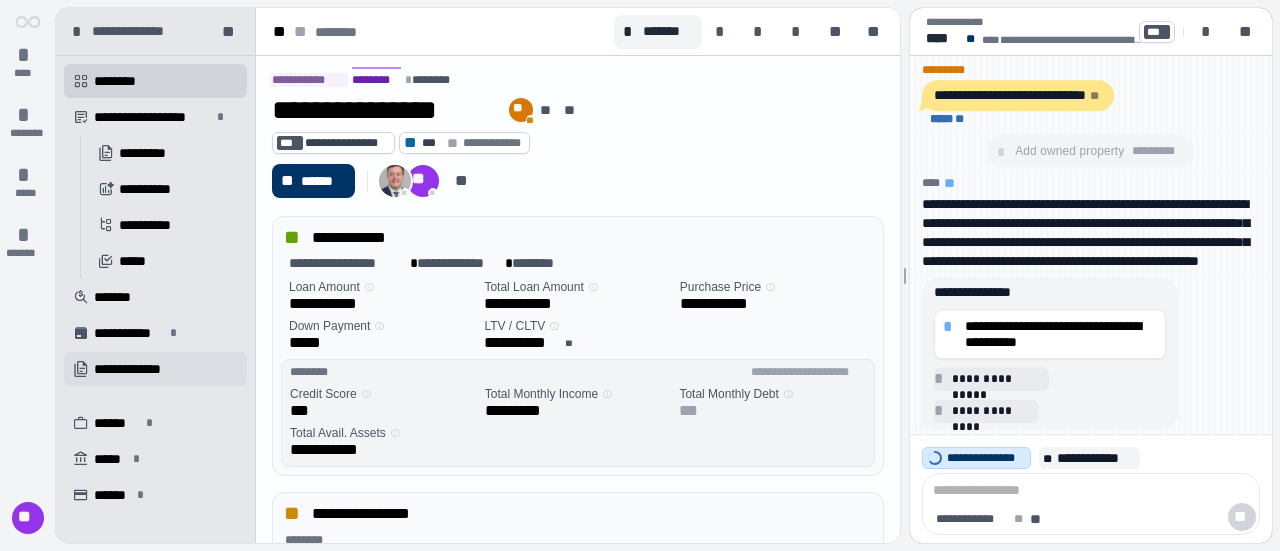 click on "**********" at bounding box center [139, 369] 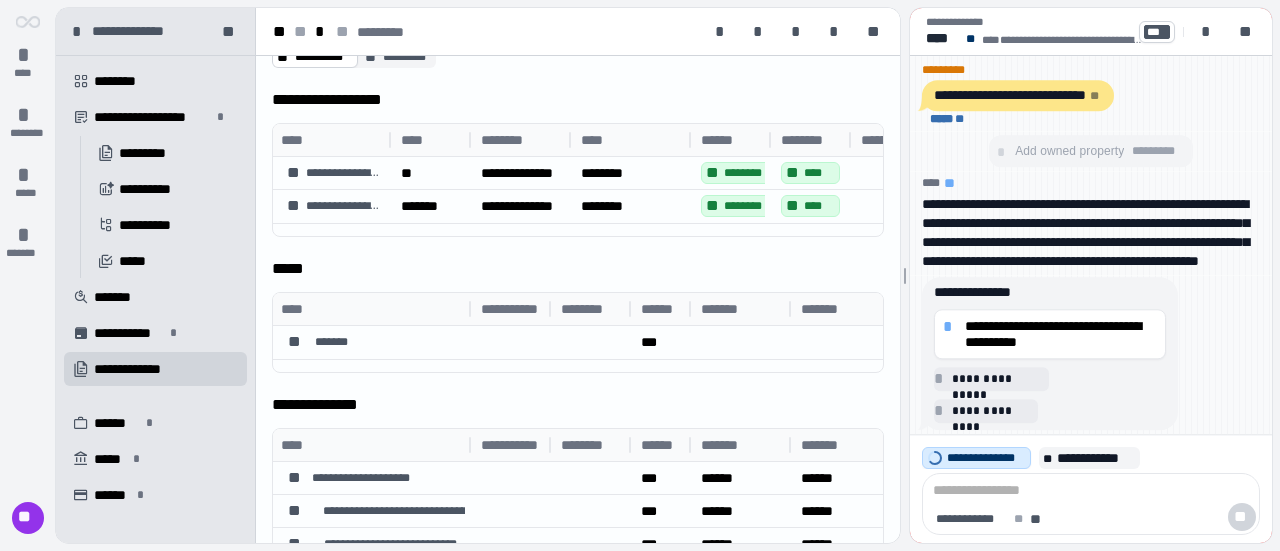 scroll, scrollTop: 0, scrollLeft: 0, axis: both 